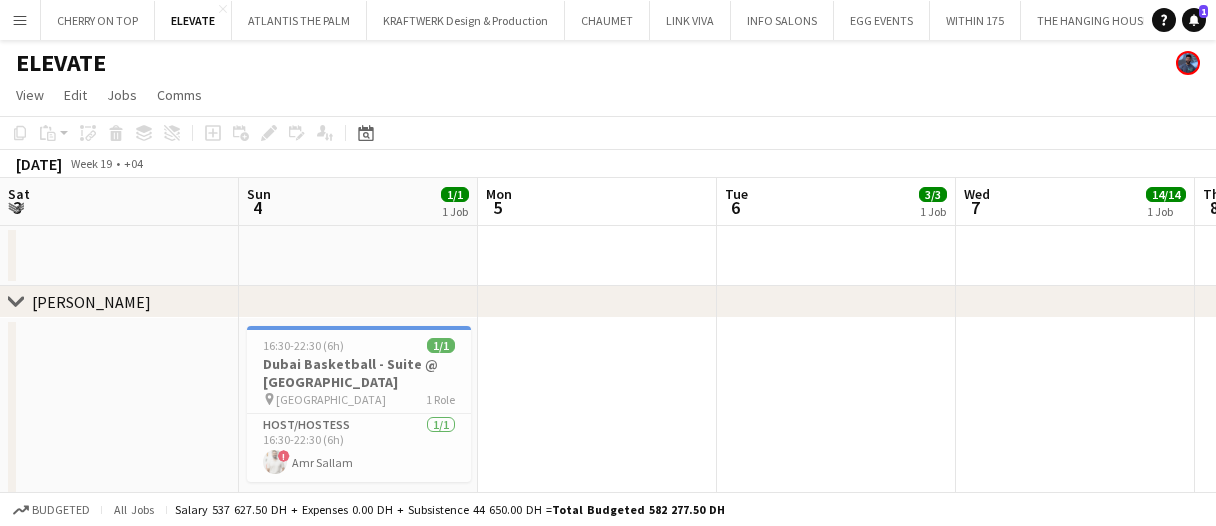 scroll, scrollTop: 0, scrollLeft: 0, axis: both 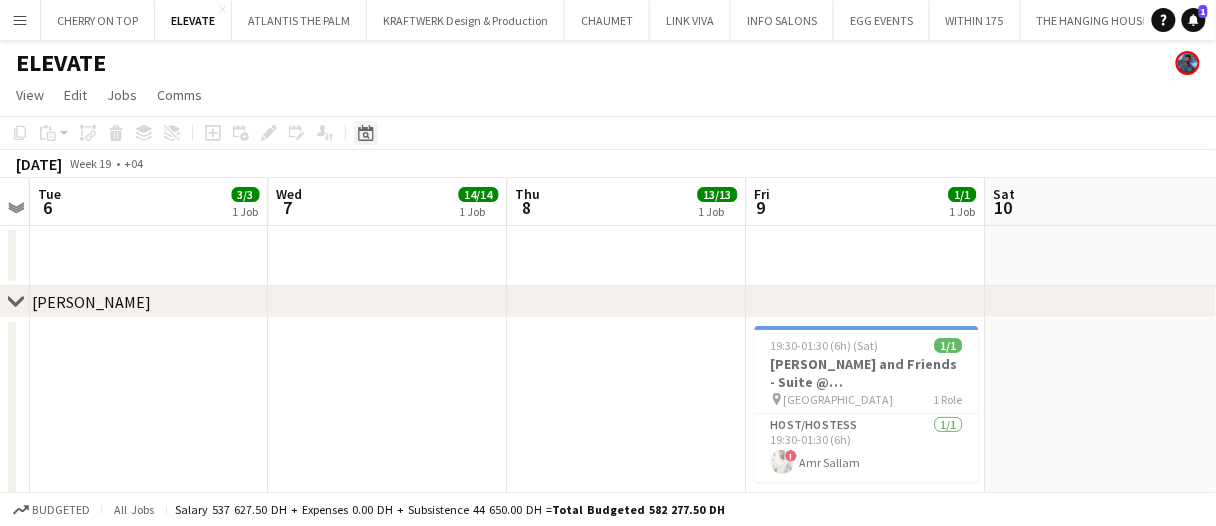 click on "Date picker" at bounding box center (366, 133) 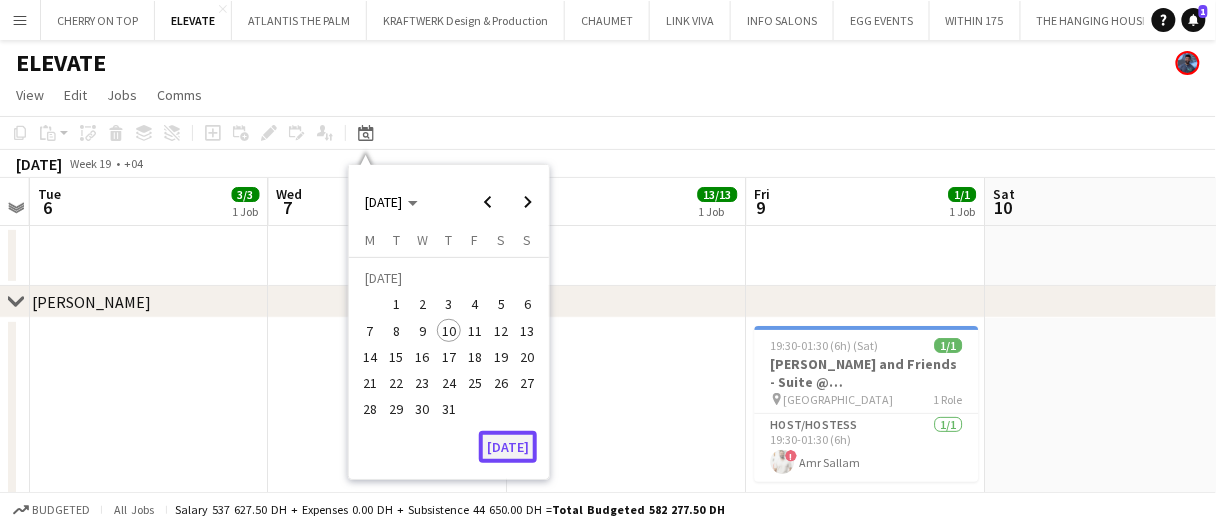 click on "[DATE]" at bounding box center (508, 447) 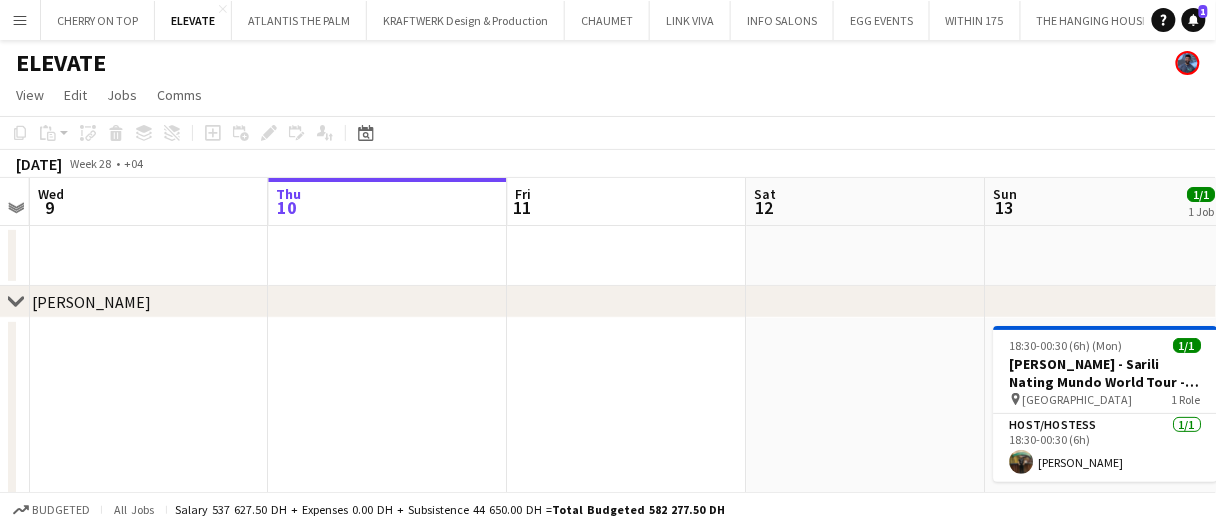 click at bounding box center (627, 421) 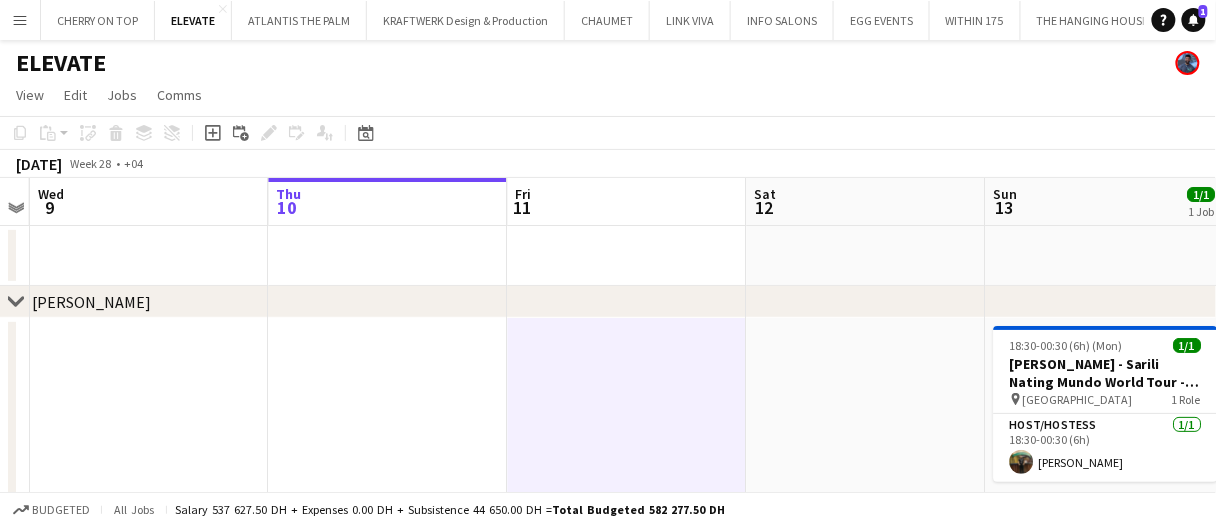 click at bounding box center [627, 421] 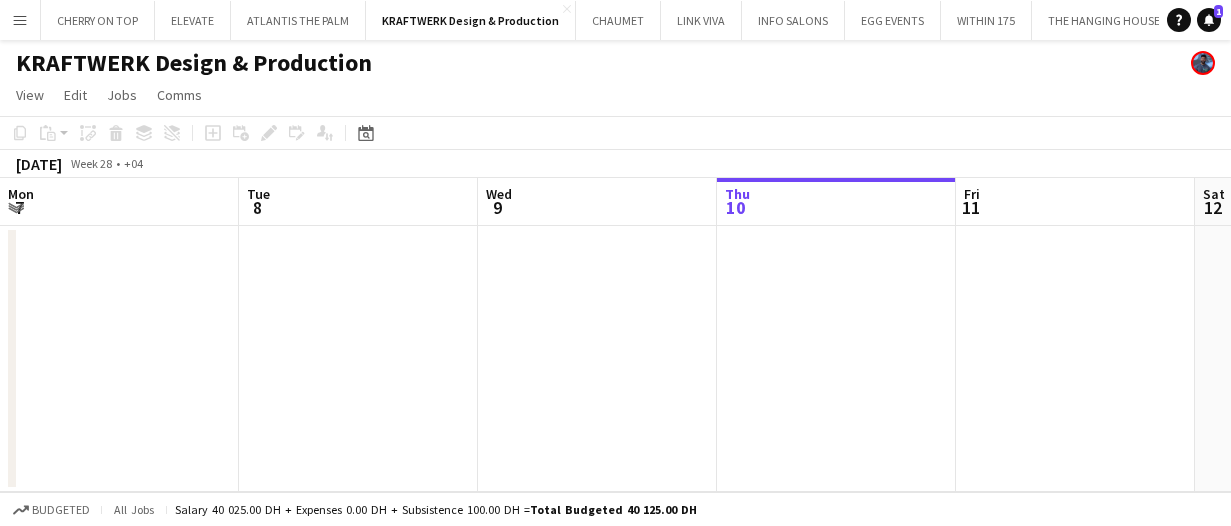 scroll, scrollTop: 0, scrollLeft: 0, axis: both 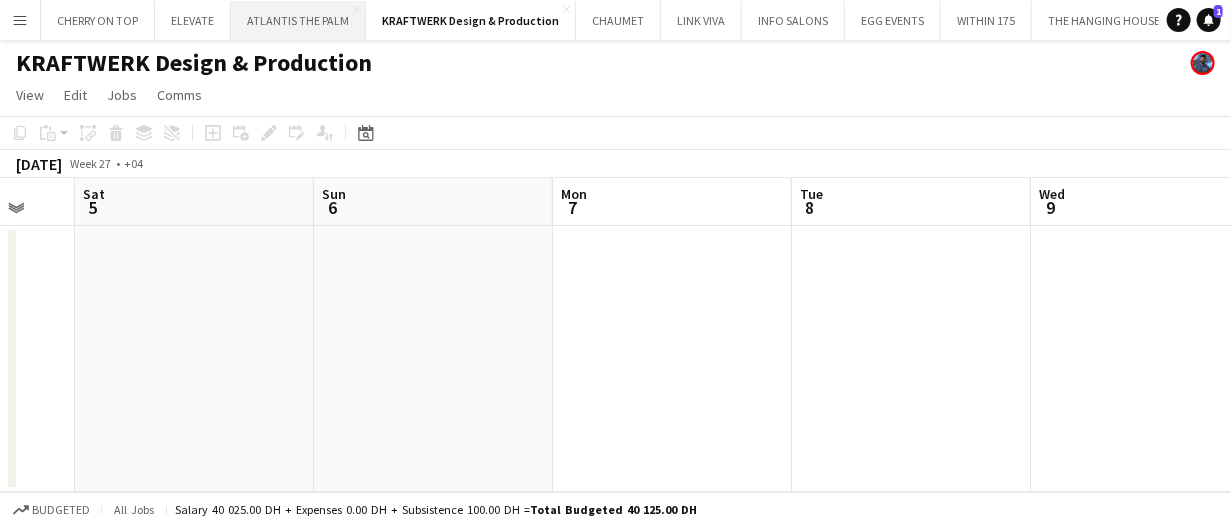 click on "ATLANTIS THE PALM
Close" at bounding box center [298, 20] 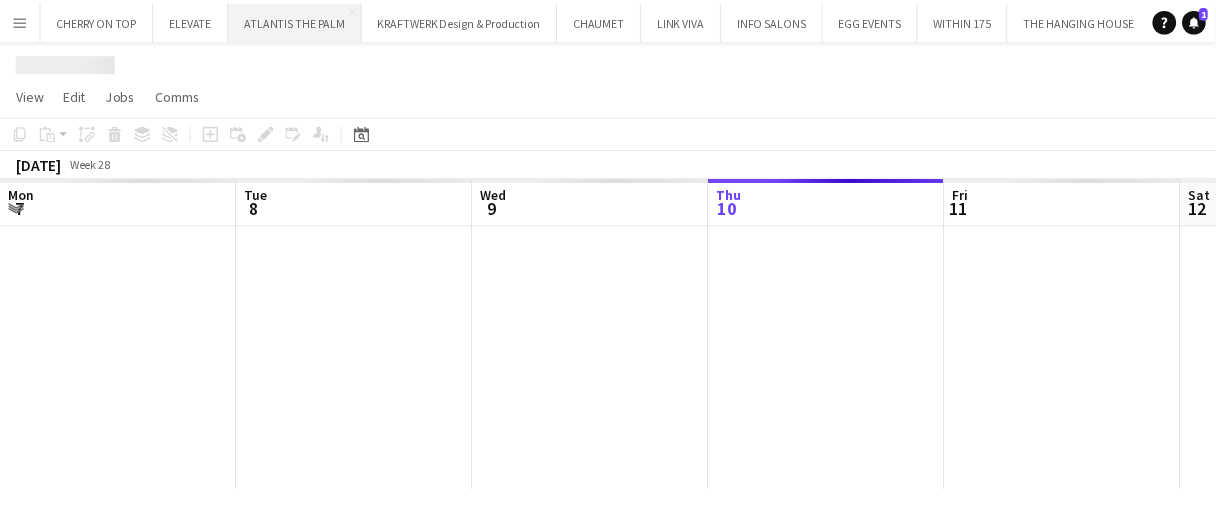 scroll, scrollTop: 0, scrollLeft: 478, axis: horizontal 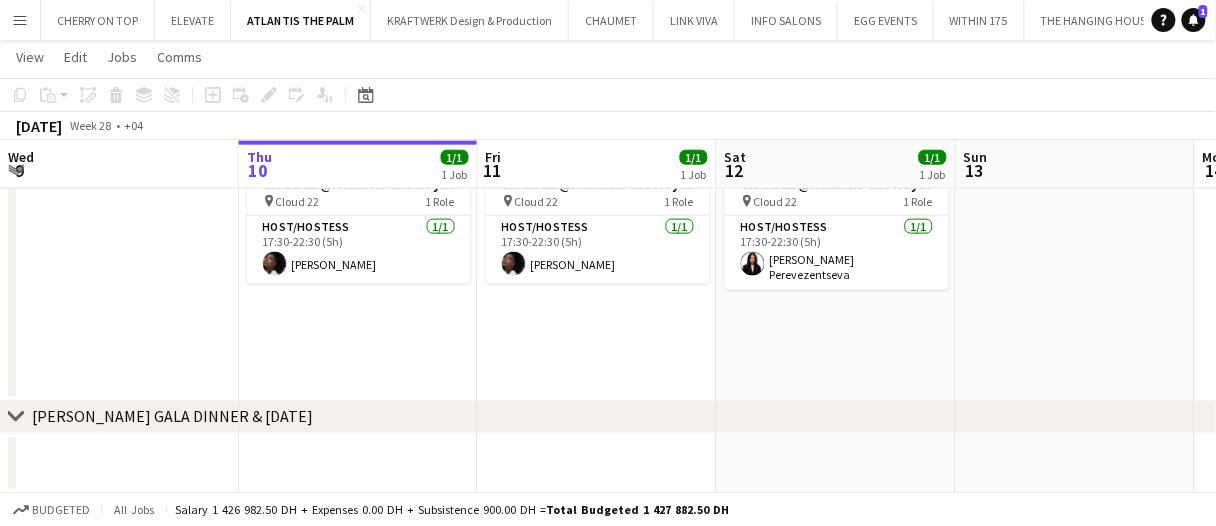 click on "17:30-22:30 (5h)    1/1   Cloud 22 @Atlantis the Royal
pin
Cloud 22   1 Role   Host/Hostess   1/1   17:30-22:30 (5h)
Nour Yahya" at bounding box center [597, 270] 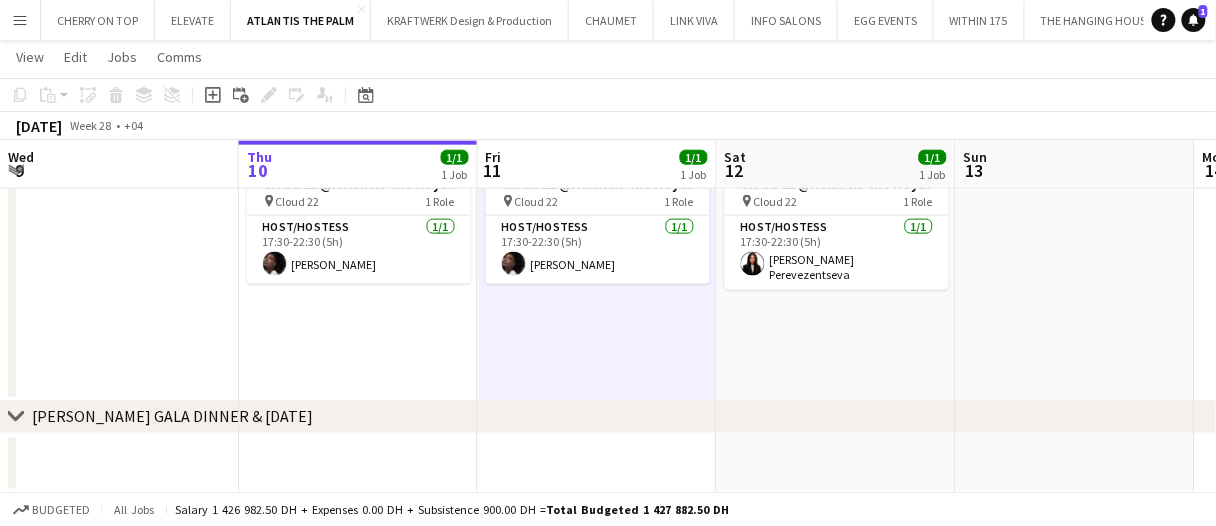 click on "17:30-22:30 (5h)    1/1   Cloud 22 @Atlantis the Royal
pin
Cloud 22   1 Role   Host/Hostess   1/1   17:30-22:30 (5h)
Nour Yahya" at bounding box center [597, 270] 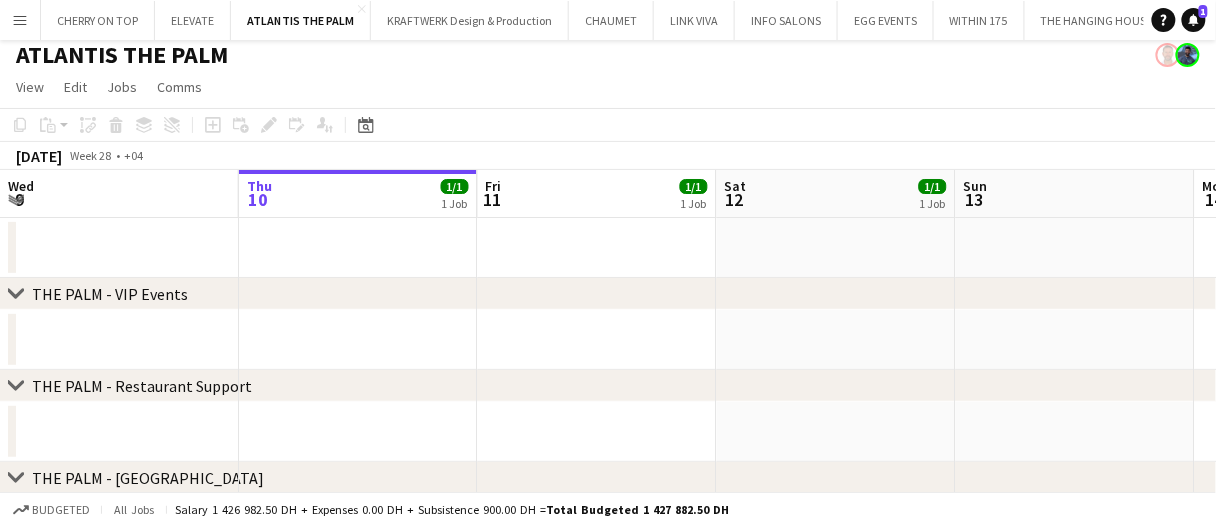 scroll, scrollTop: 0, scrollLeft: 0, axis: both 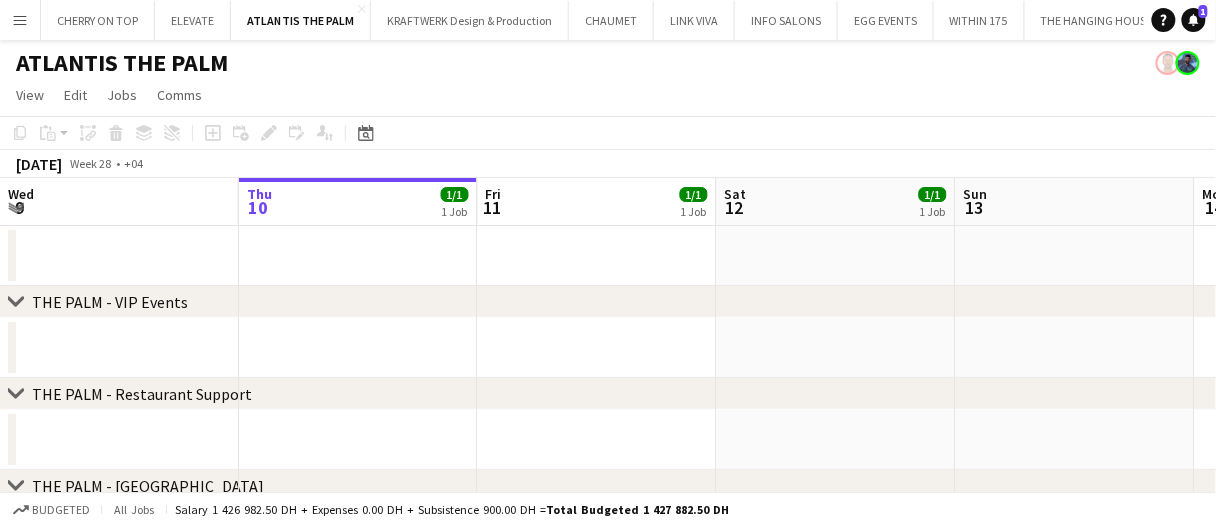click at bounding box center [597, 256] 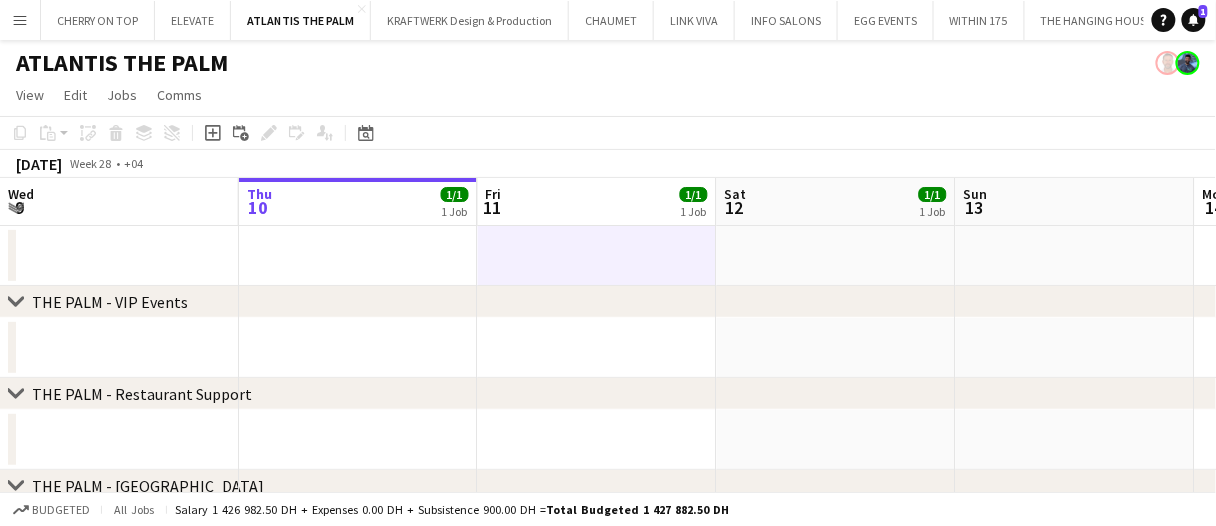click at bounding box center [597, 256] 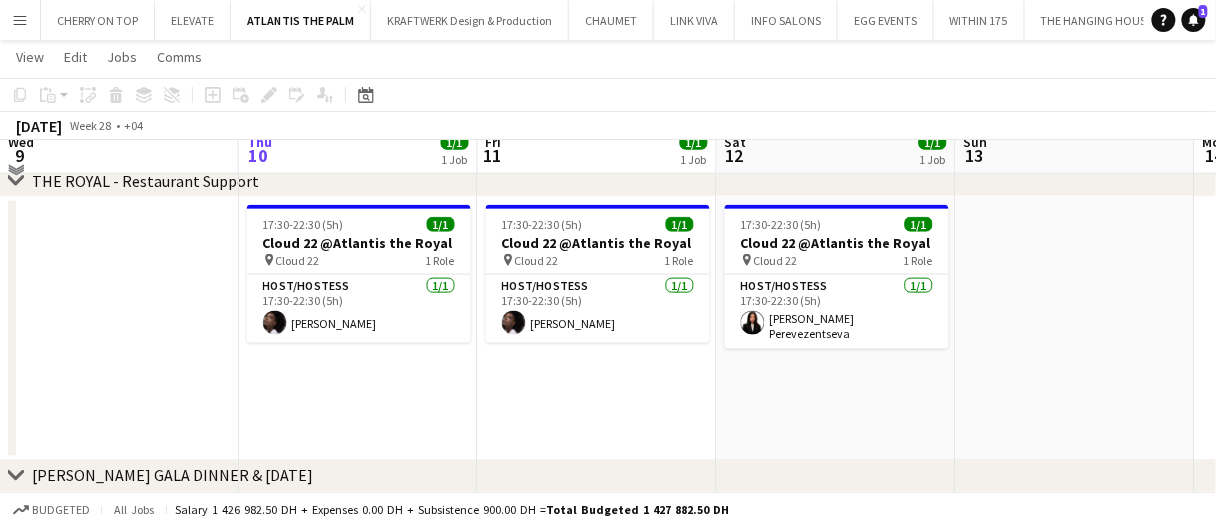 scroll, scrollTop: 446, scrollLeft: 0, axis: vertical 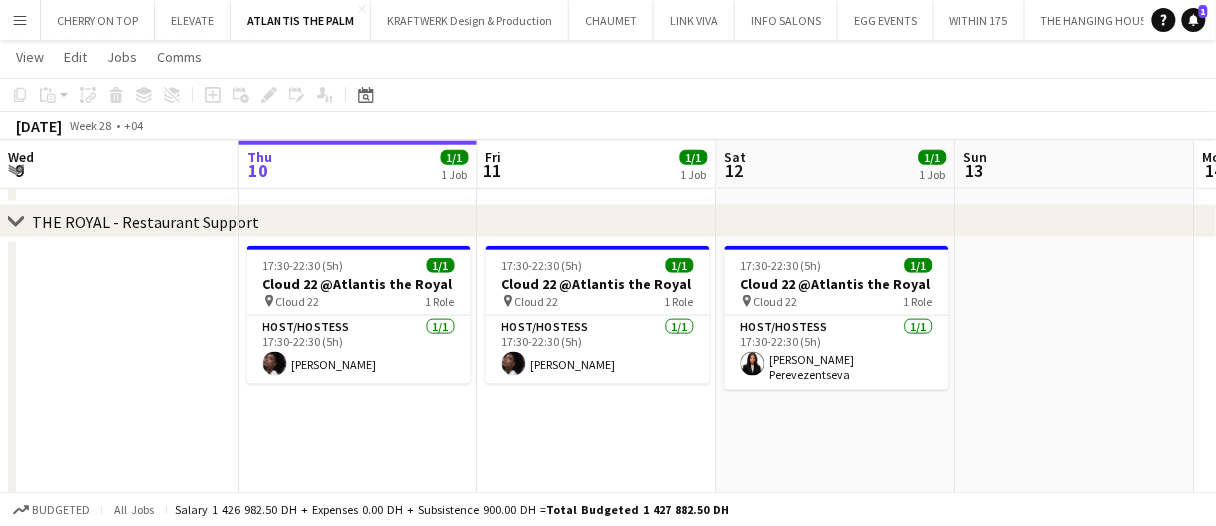 click at bounding box center [597, 176] 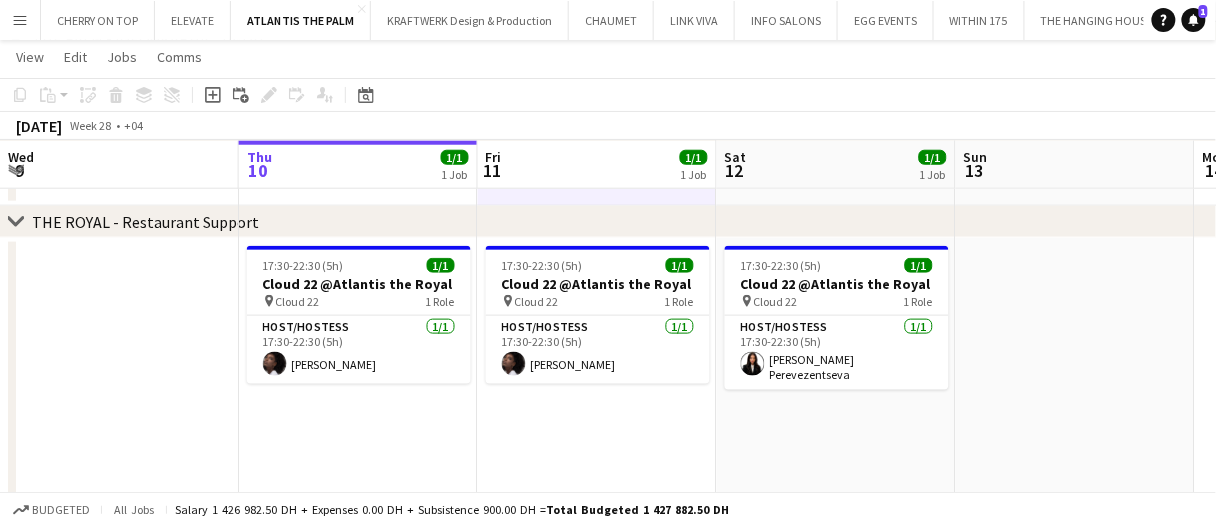 click at bounding box center (597, 176) 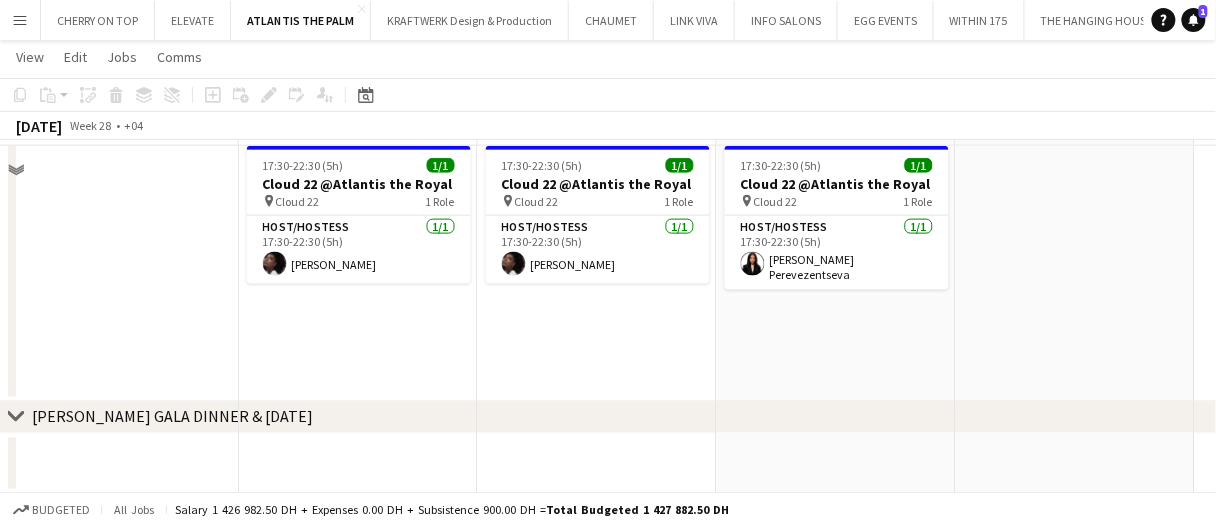 scroll, scrollTop: 446, scrollLeft: 0, axis: vertical 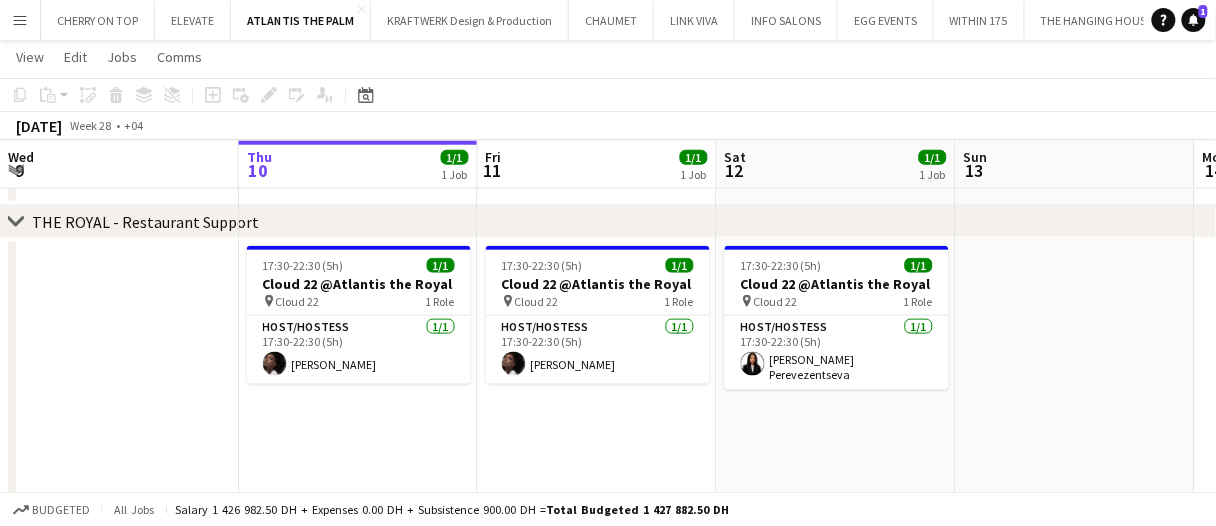 click at bounding box center (597, 176) 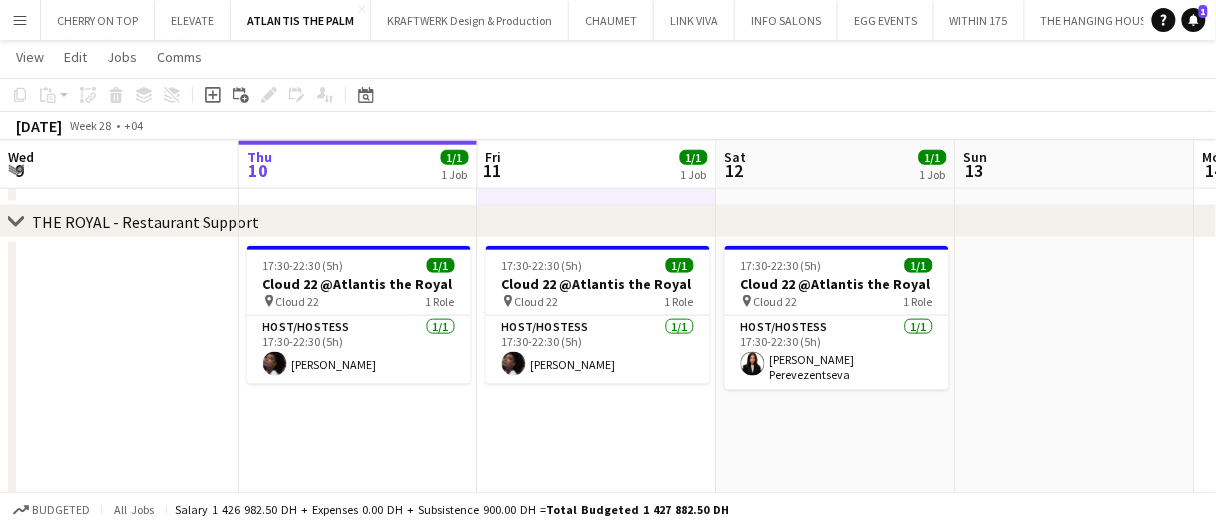click at bounding box center [597, 176] 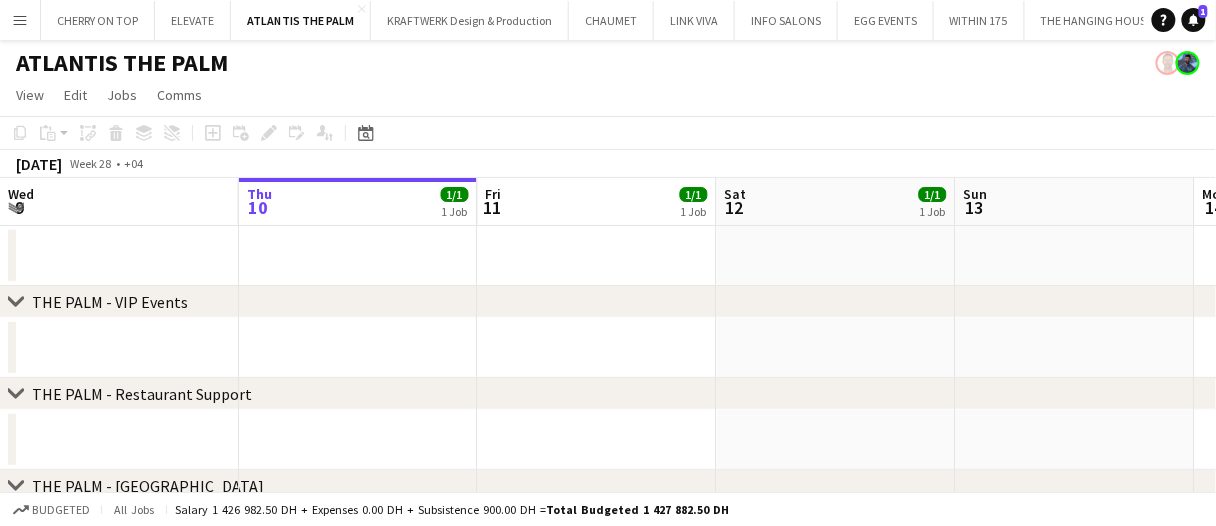 scroll, scrollTop: 0, scrollLeft: 0, axis: both 